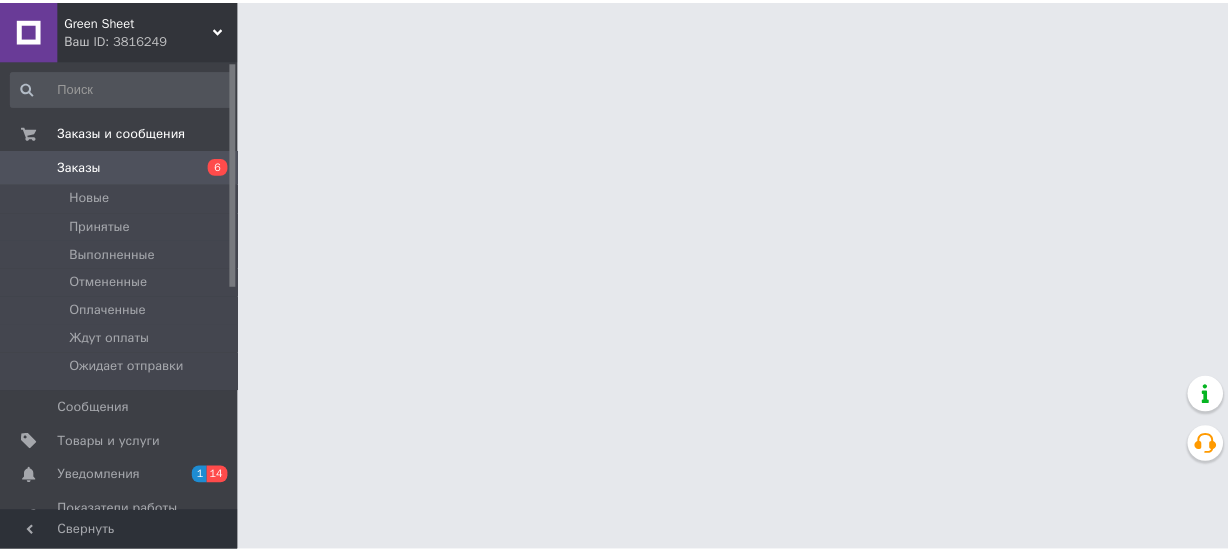 scroll, scrollTop: 0, scrollLeft: 0, axis: both 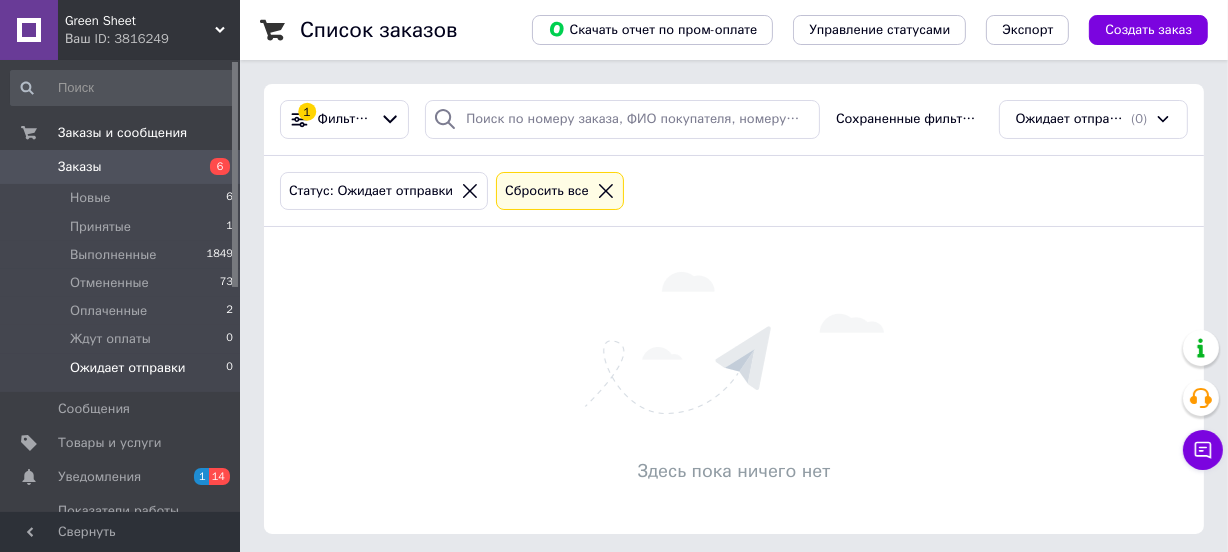 click 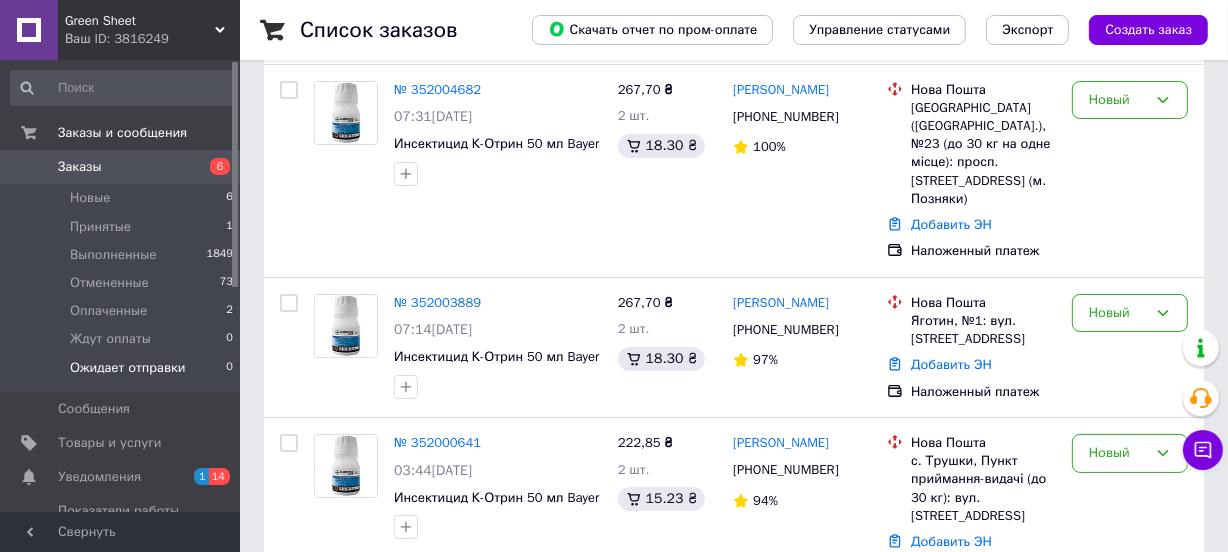 scroll, scrollTop: 0, scrollLeft: 0, axis: both 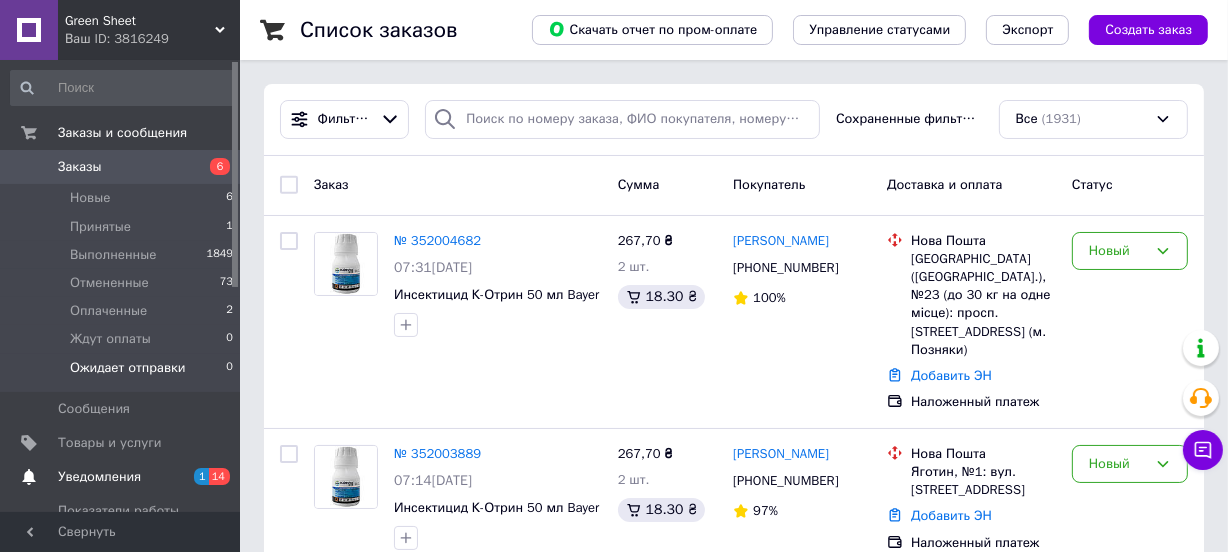 click on "14" at bounding box center (219, 476) 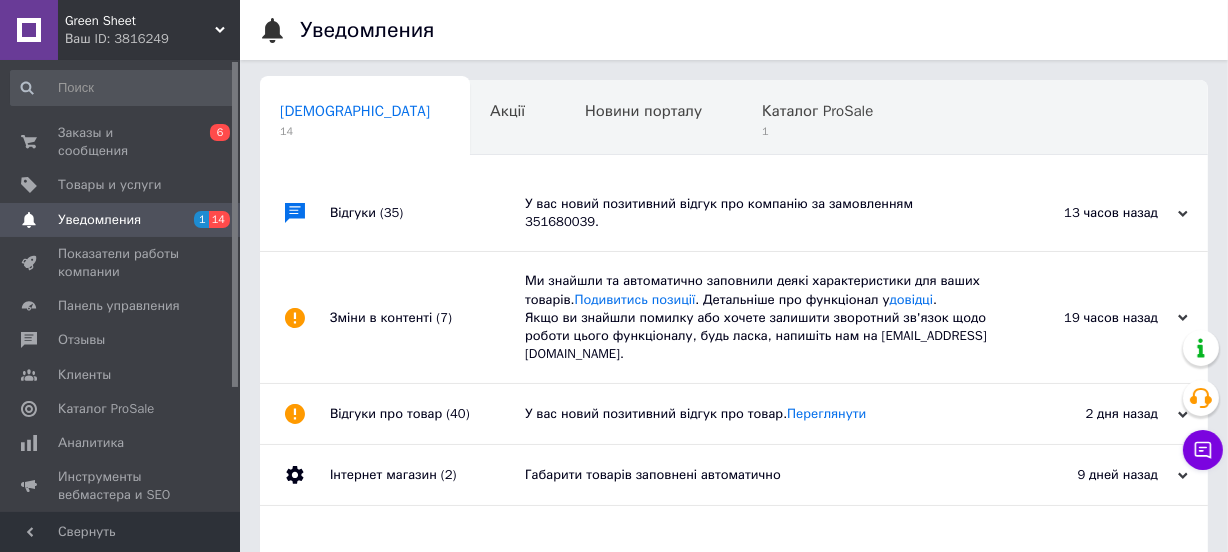 scroll, scrollTop: 0, scrollLeft: 2, axis: horizontal 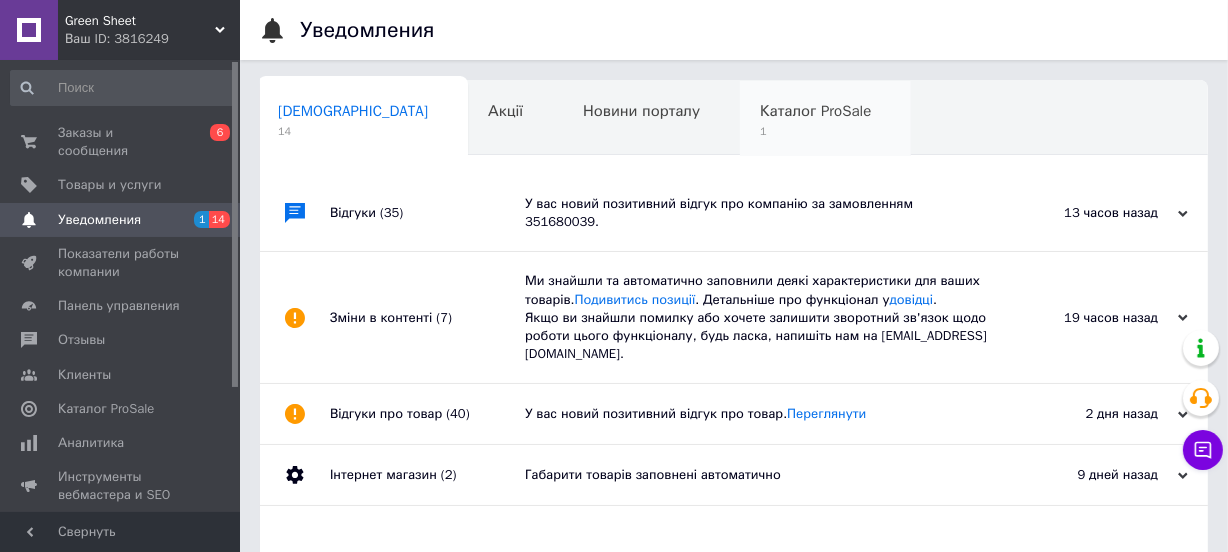click on "Каталог ProSale" at bounding box center [815, 111] 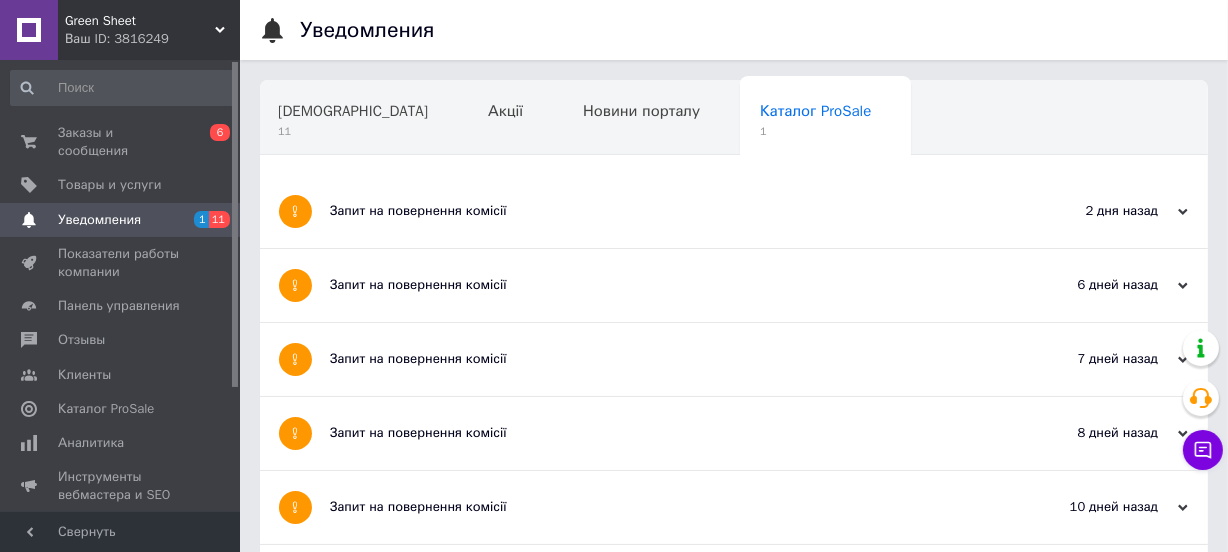 click on "Запит на повернення комісії" at bounding box center (659, 211) 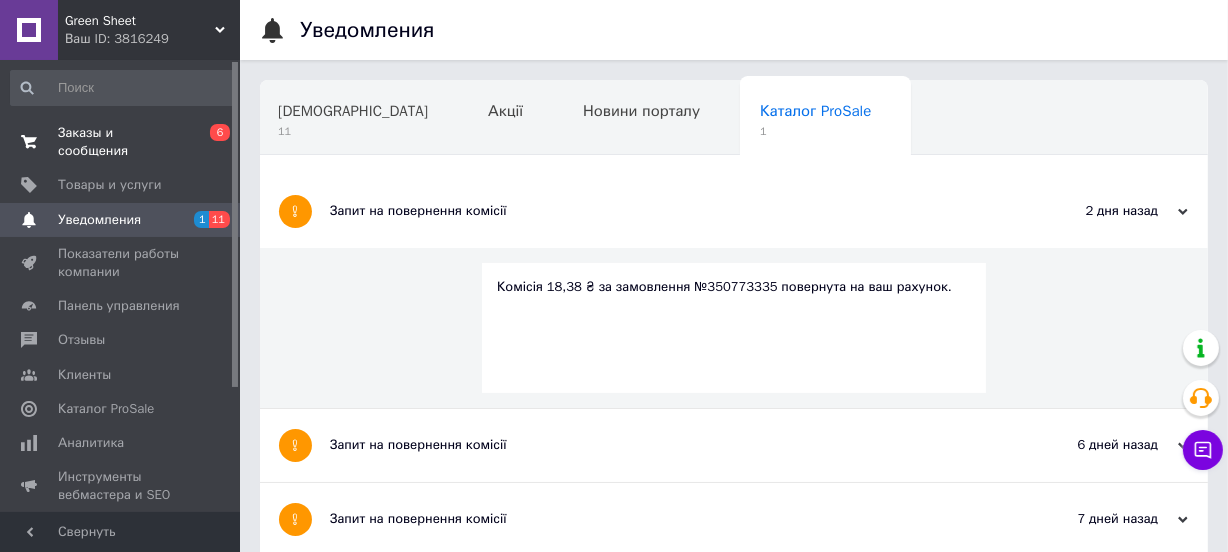 click on "Заказы и сообщения" at bounding box center (121, 142) 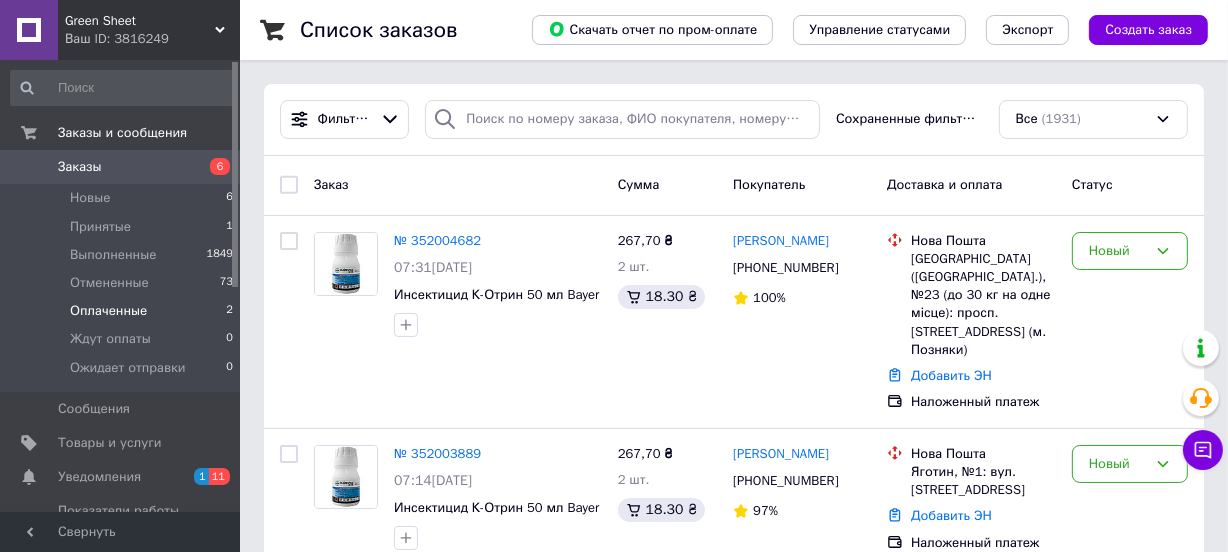 click on "Оплаченные" at bounding box center (108, 311) 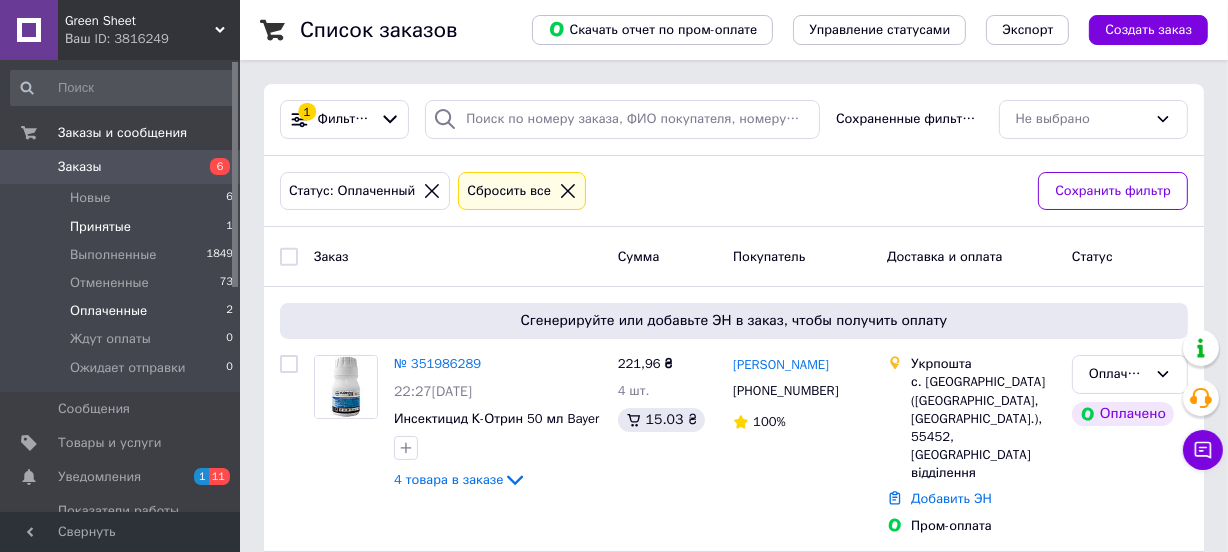 drag, startPoint x: 123, startPoint y: 219, endPoint x: 180, endPoint y: 217, distance: 57.035076 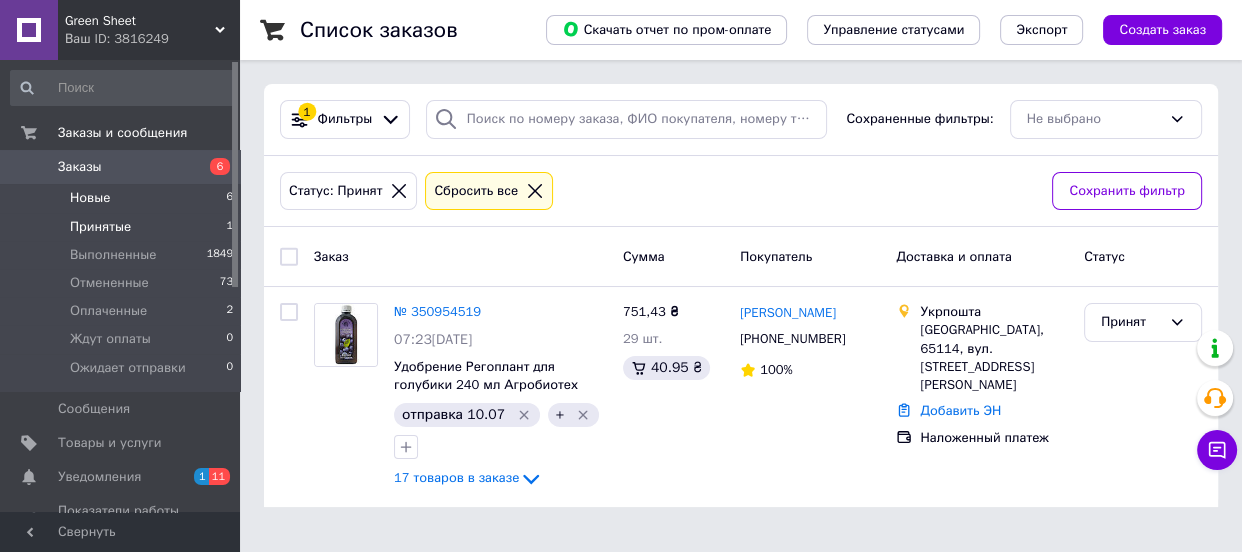 click on "Новые" at bounding box center [90, 198] 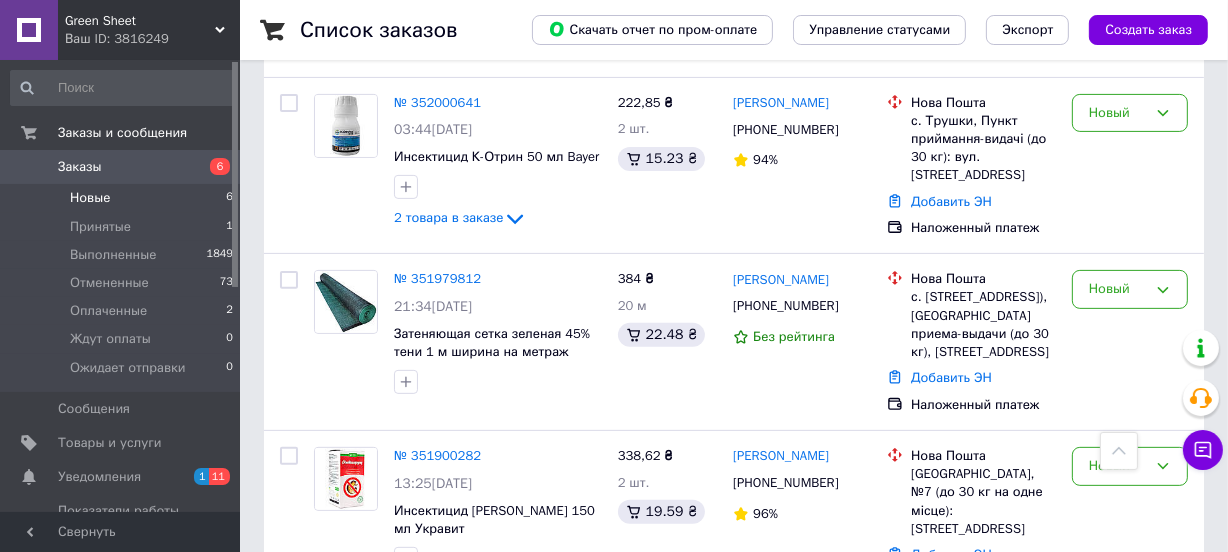 scroll, scrollTop: 866, scrollLeft: 0, axis: vertical 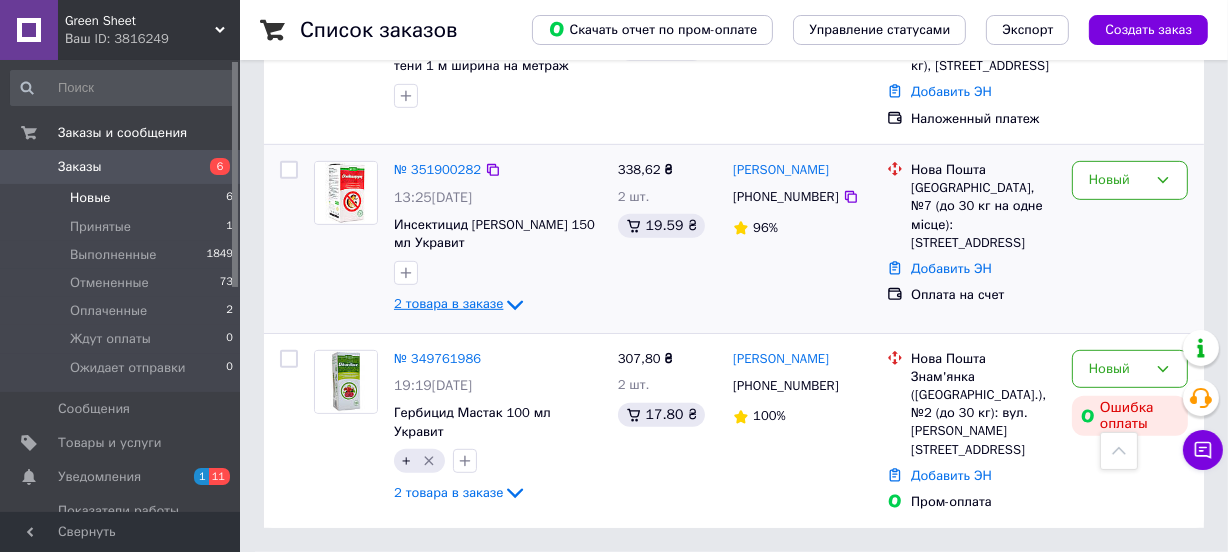 click on "2 товара в заказе" at bounding box center [448, 303] 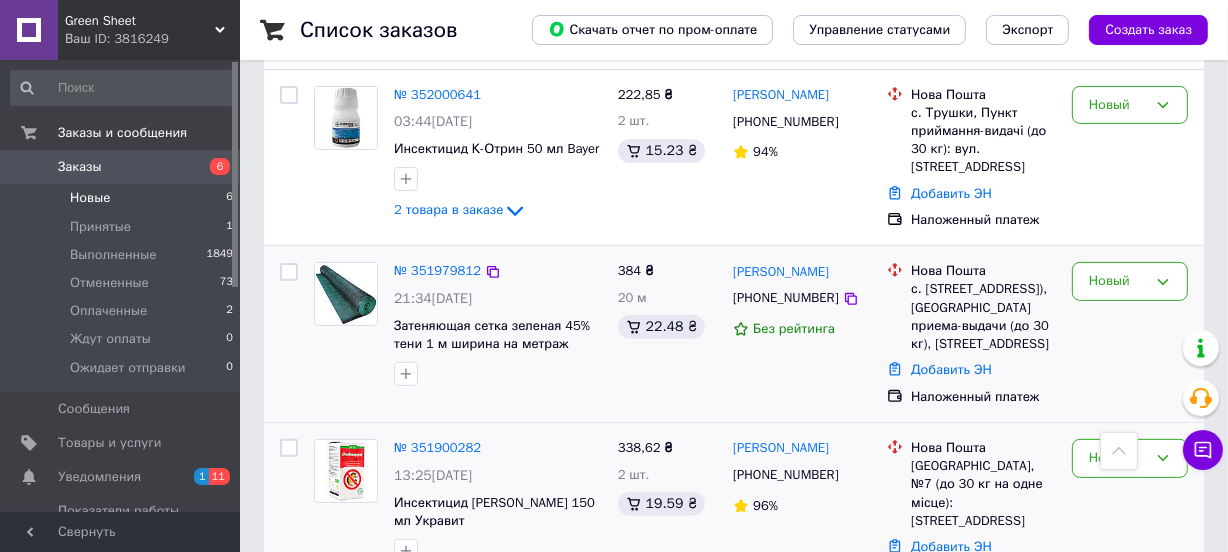 scroll, scrollTop: 723, scrollLeft: 0, axis: vertical 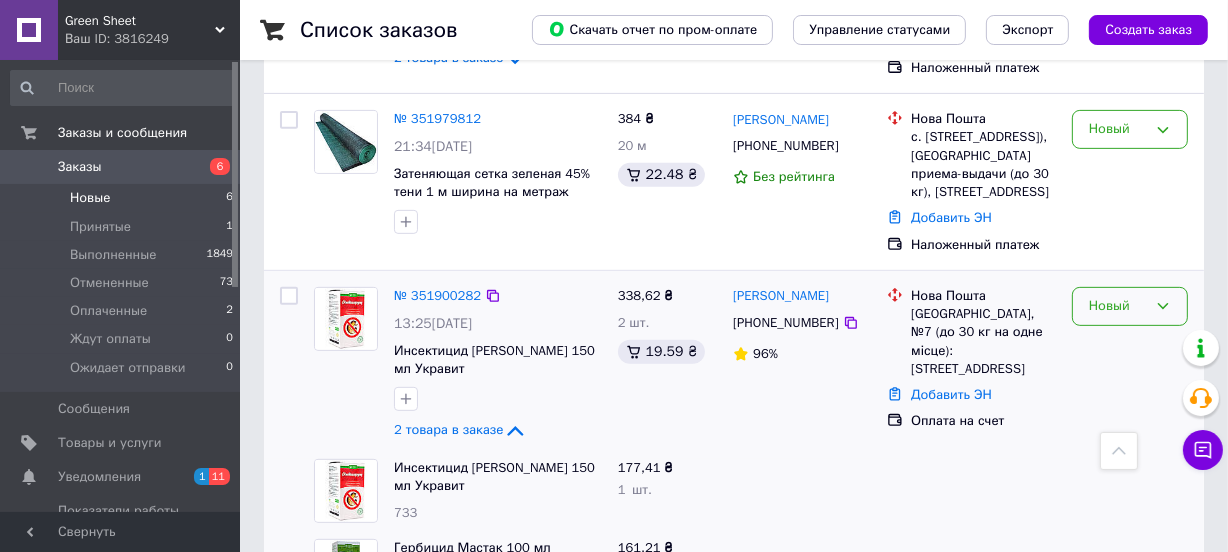click on "Новый" at bounding box center [1118, 306] 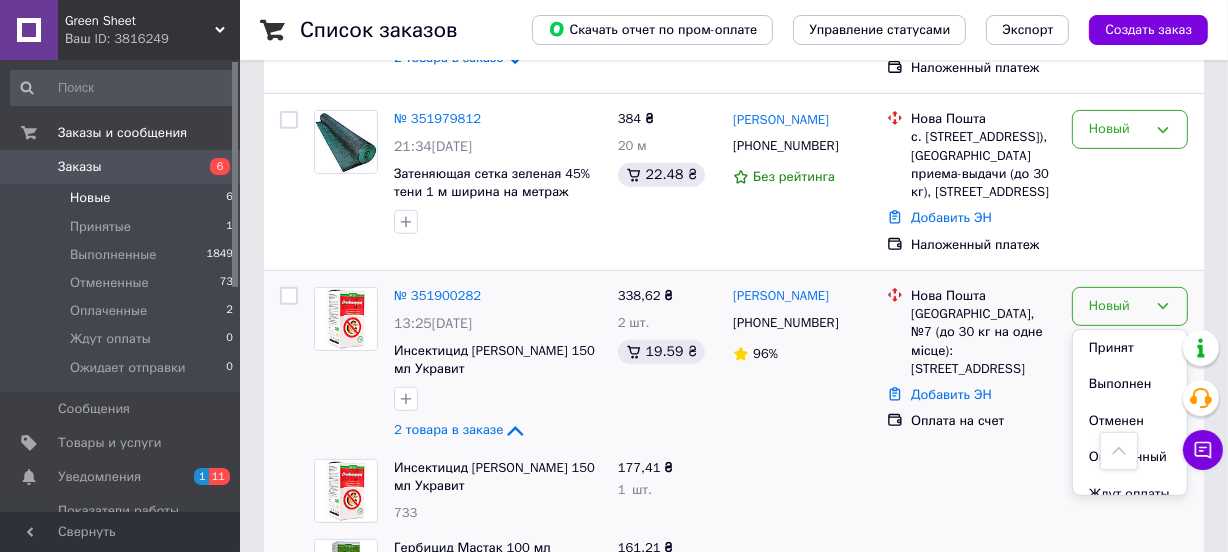 scroll, scrollTop: 74, scrollLeft: 0, axis: vertical 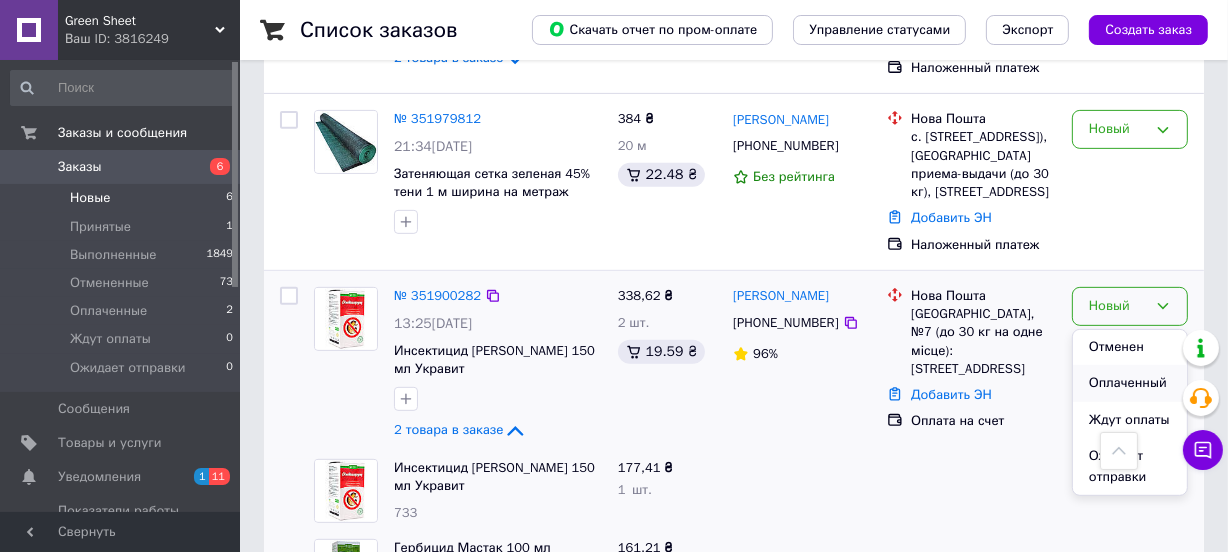 click on "Оплаченный" at bounding box center [1130, 383] 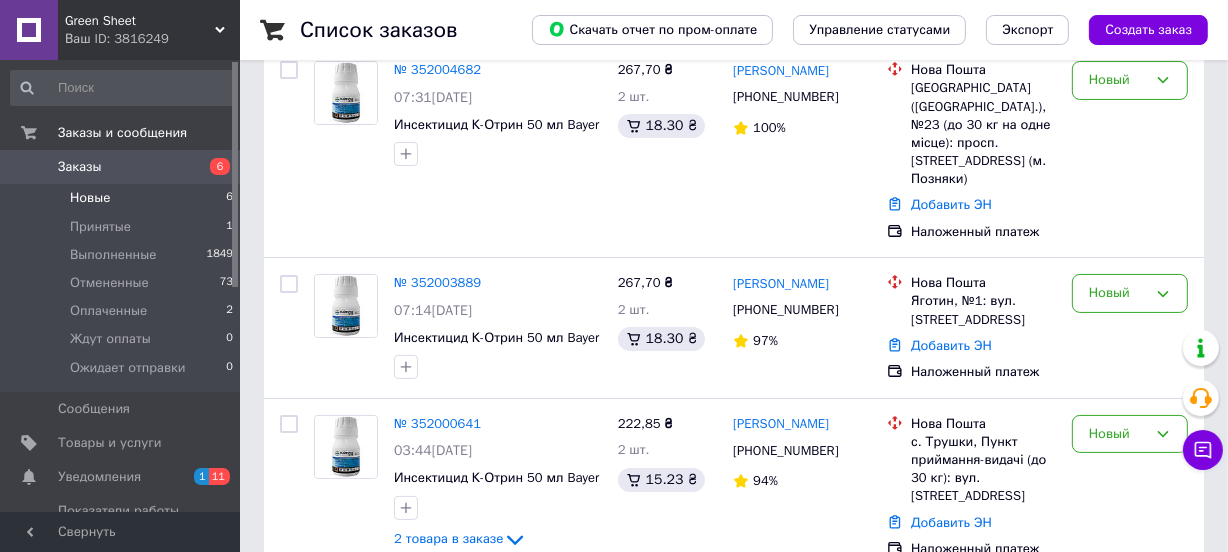scroll, scrollTop: 302, scrollLeft: 0, axis: vertical 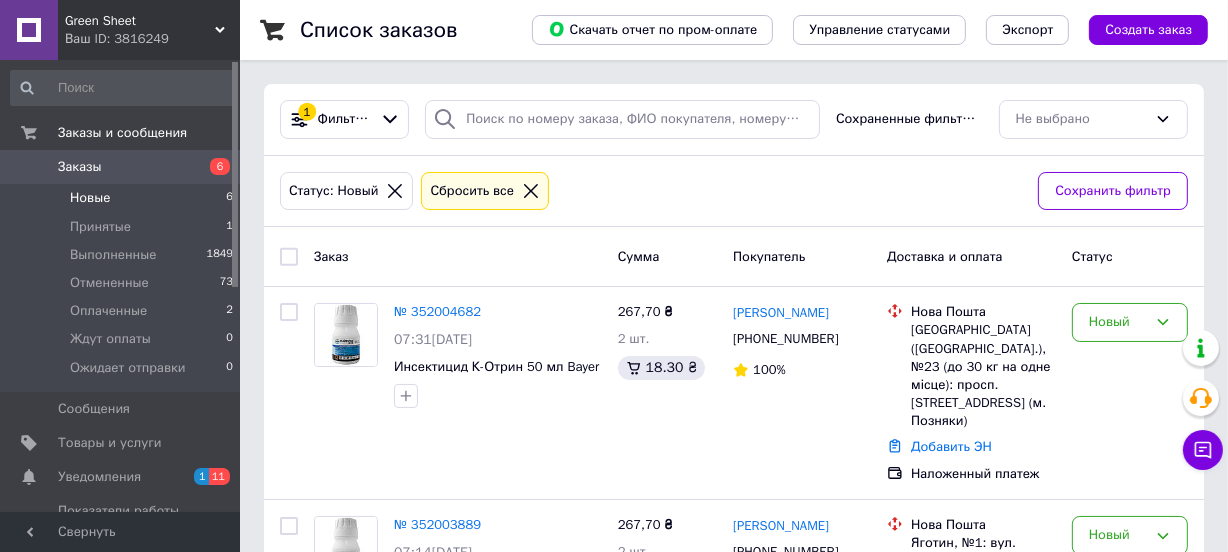 click 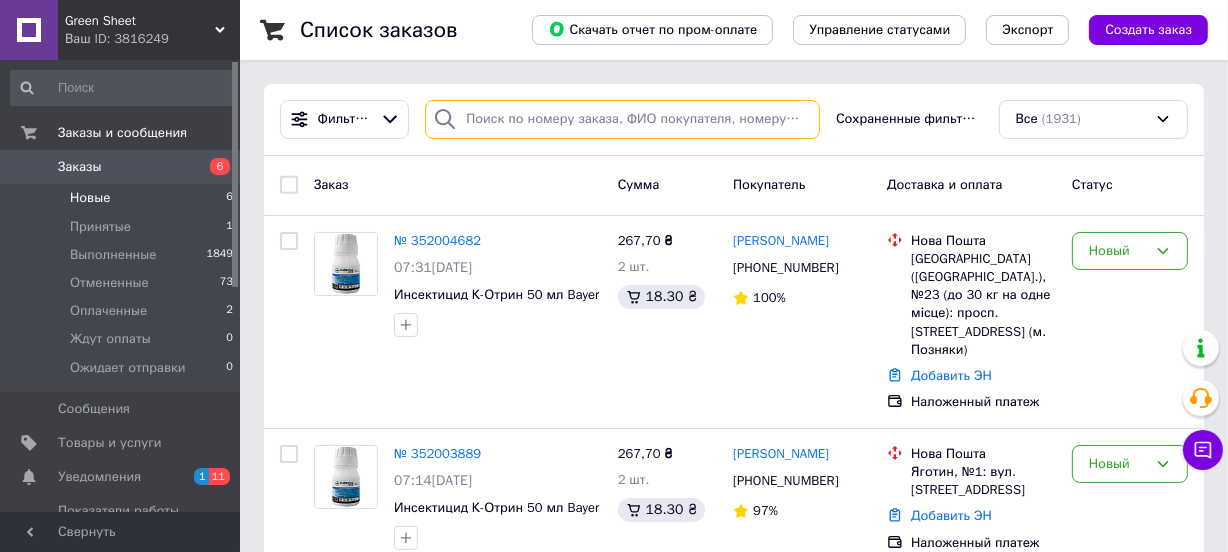 click at bounding box center (622, 119) 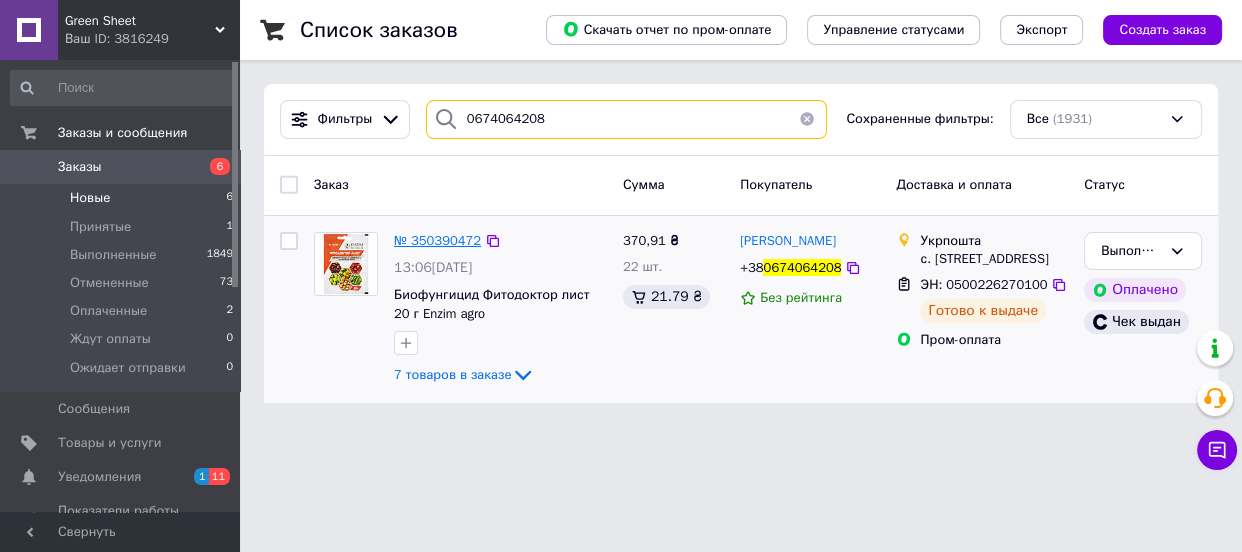 type on "0674064208" 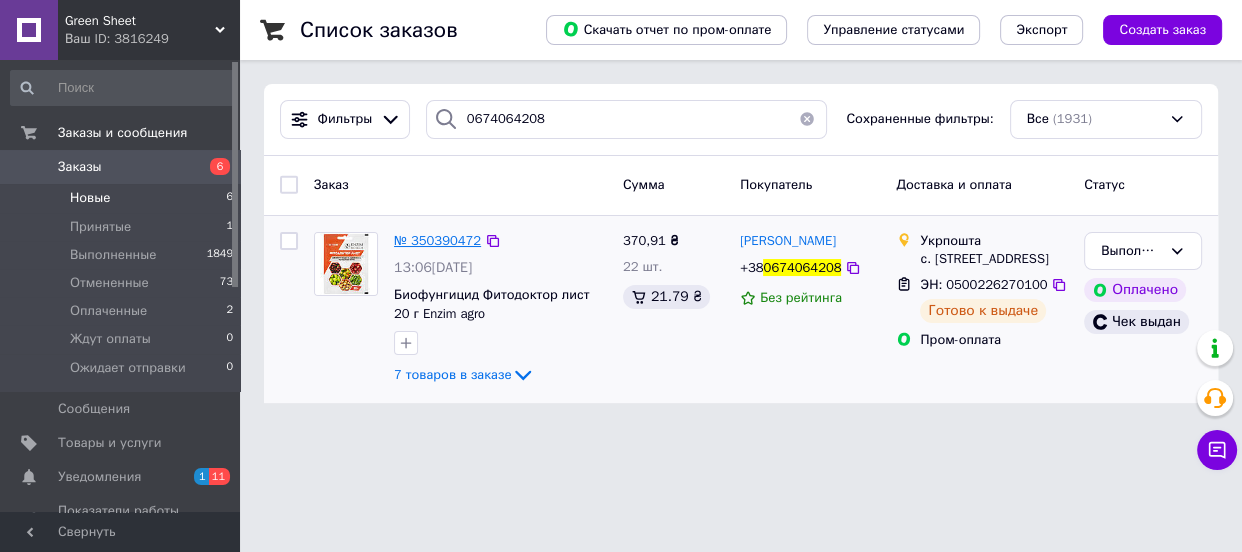 click on "№ 350390472" at bounding box center (437, 240) 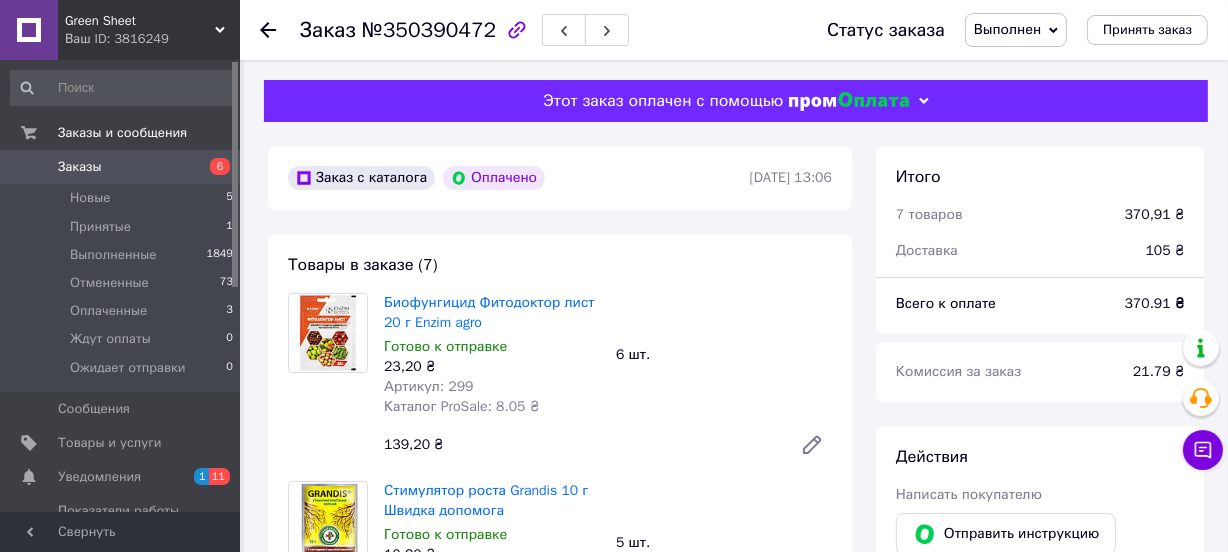 scroll, scrollTop: 251, scrollLeft: 0, axis: vertical 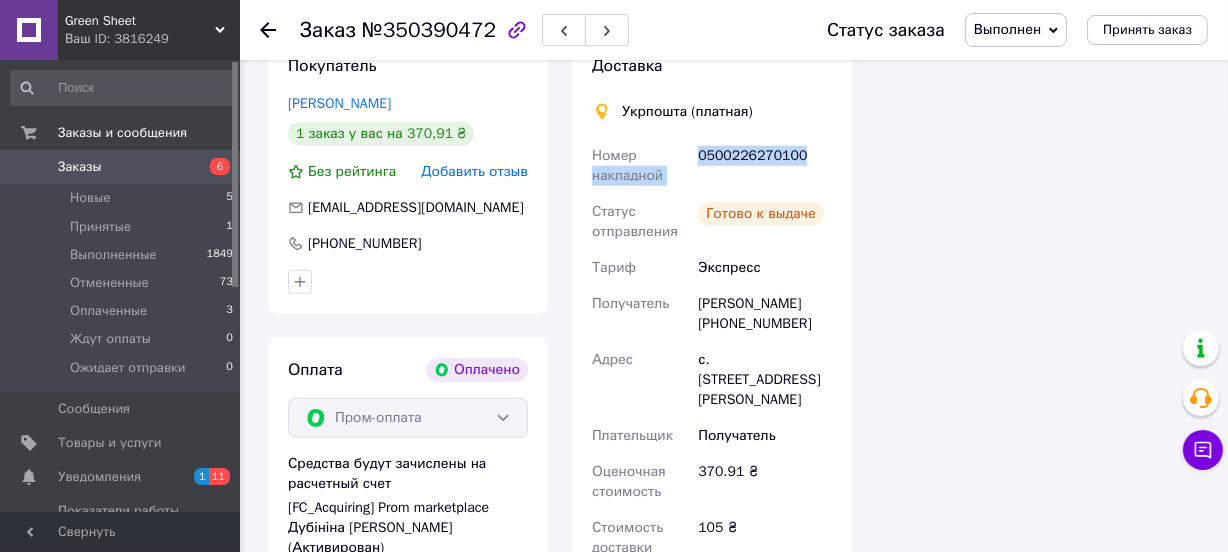 drag, startPoint x: 800, startPoint y: 155, endPoint x: 691, endPoint y: 149, distance: 109.165016 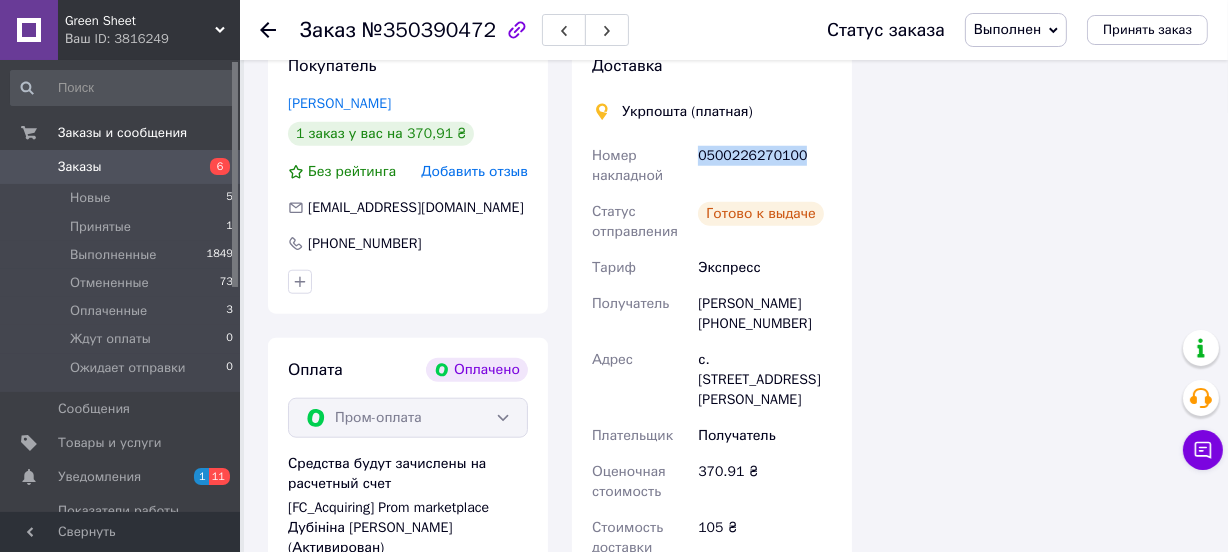 drag, startPoint x: 800, startPoint y: 159, endPoint x: 698, endPoint y: 153, distance: 102.176315 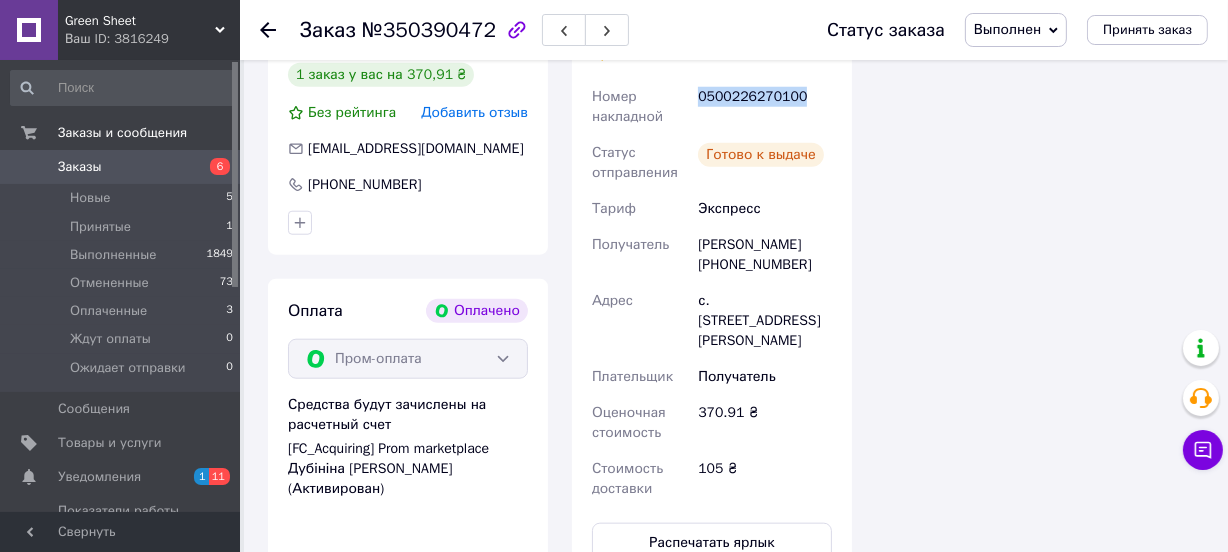 scroll, scrollTop: 1818, scrollLeft: 0, axis: vertical 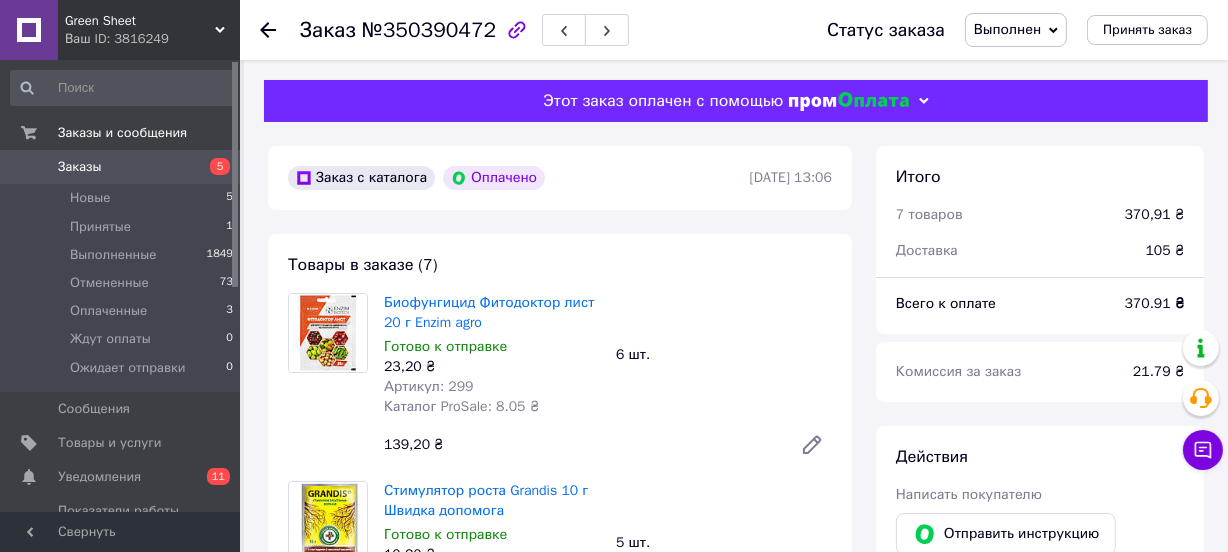click 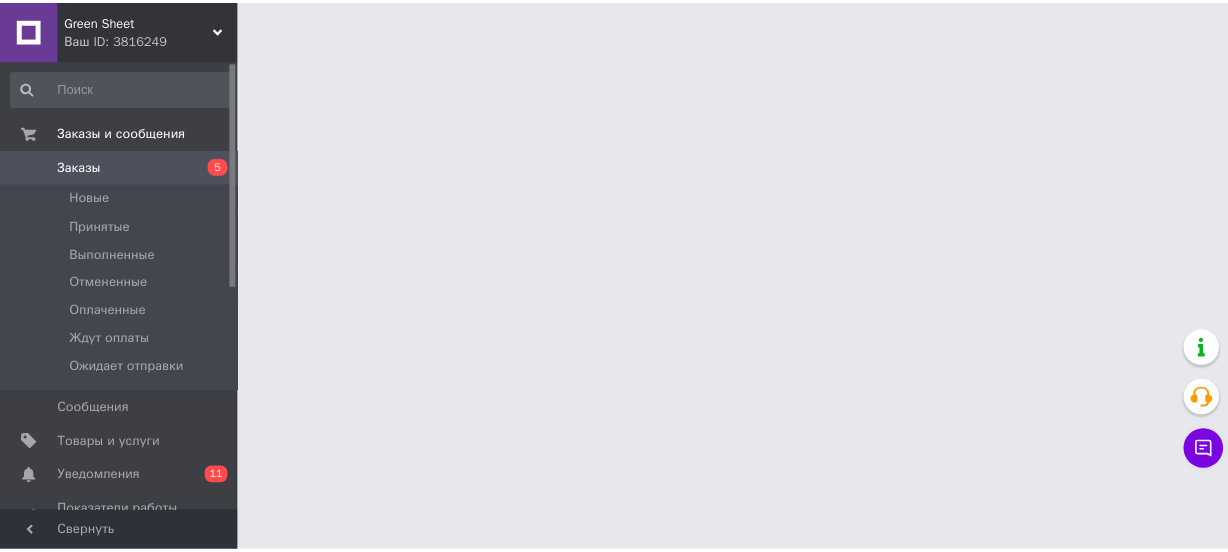 scroll, scrollTop: 0, scrollLeft: 0, axis: both 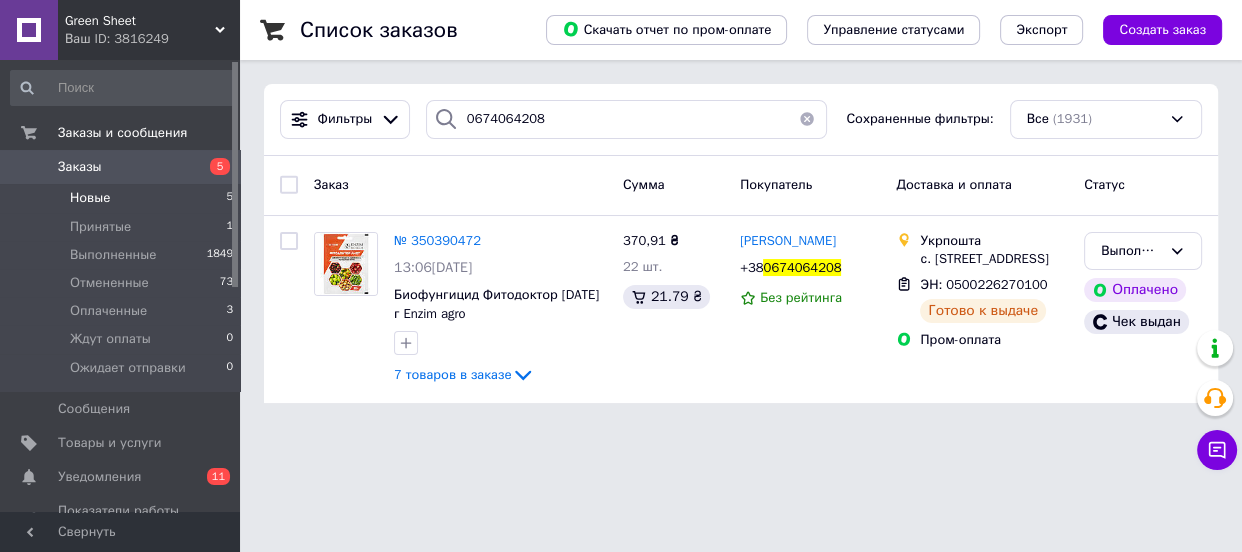 click on "Новые 5" at bounding box center (122, 198) 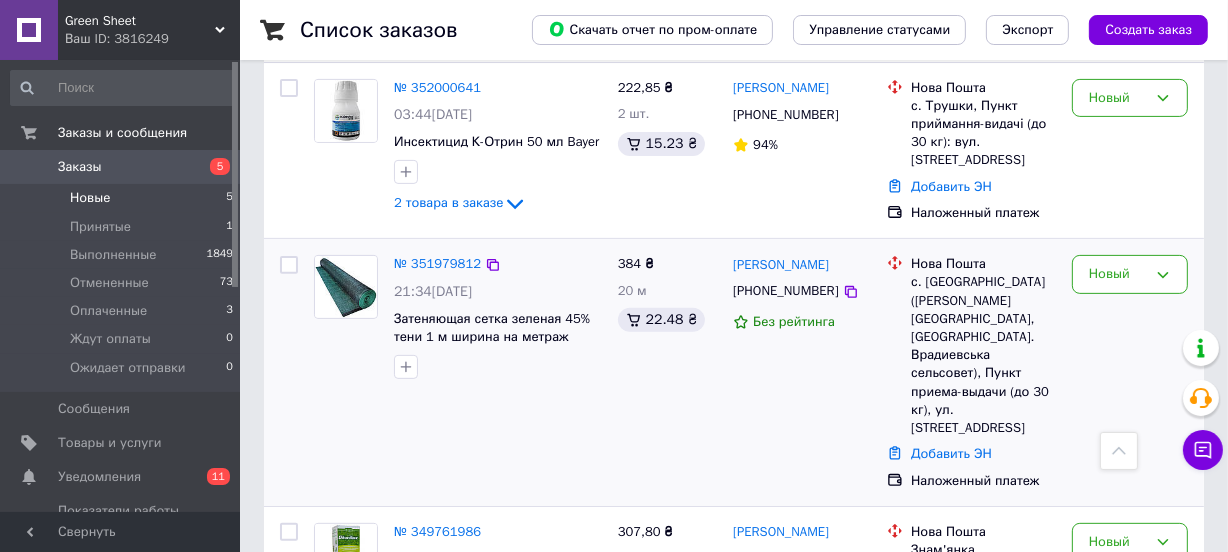 scroll, scrollTop: 525, scrollLeft: 0, axis: vertical 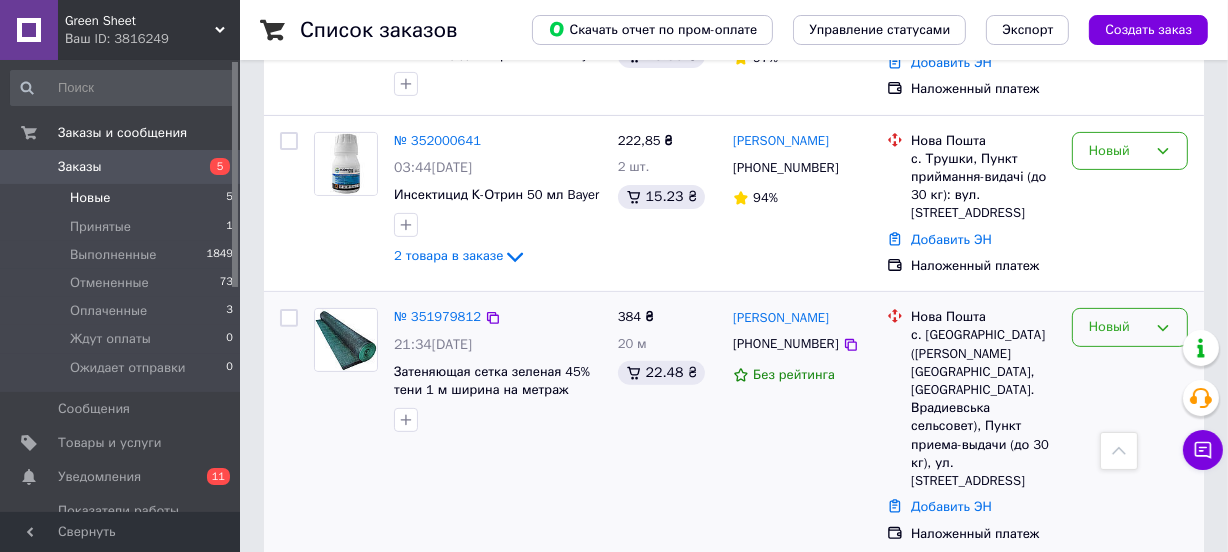 click on "Новый" at bounding box center (1118, 327) 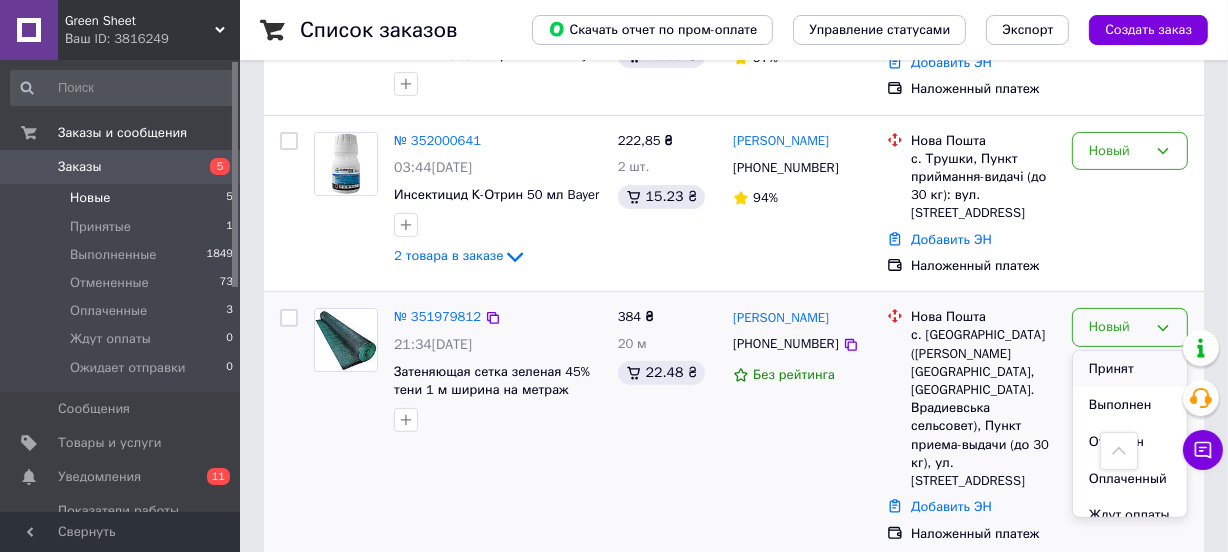 click on "Принят" at bounding box center [1130, 369] 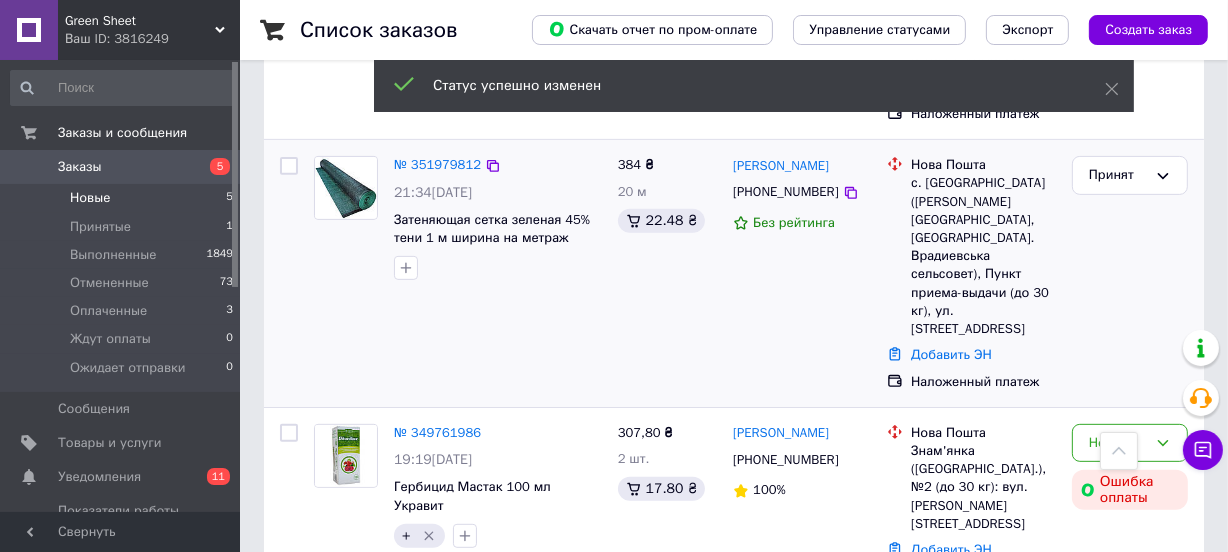 scroll, scrollTop: 374, scrollLeft: 0, axis: vertical 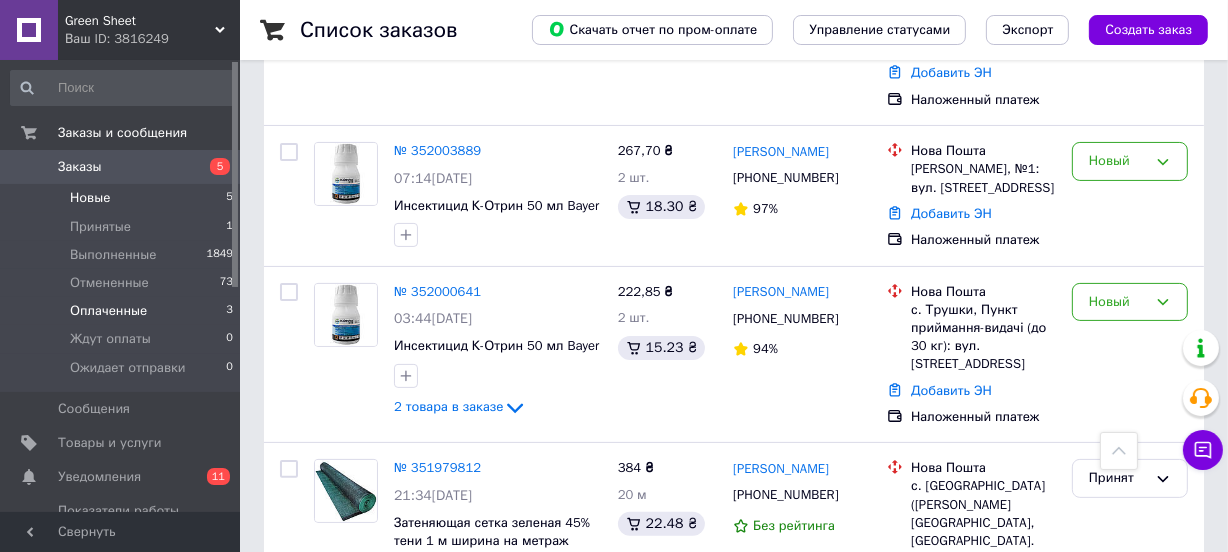 click on "Оплаченные" at bounding box center (108, 311) 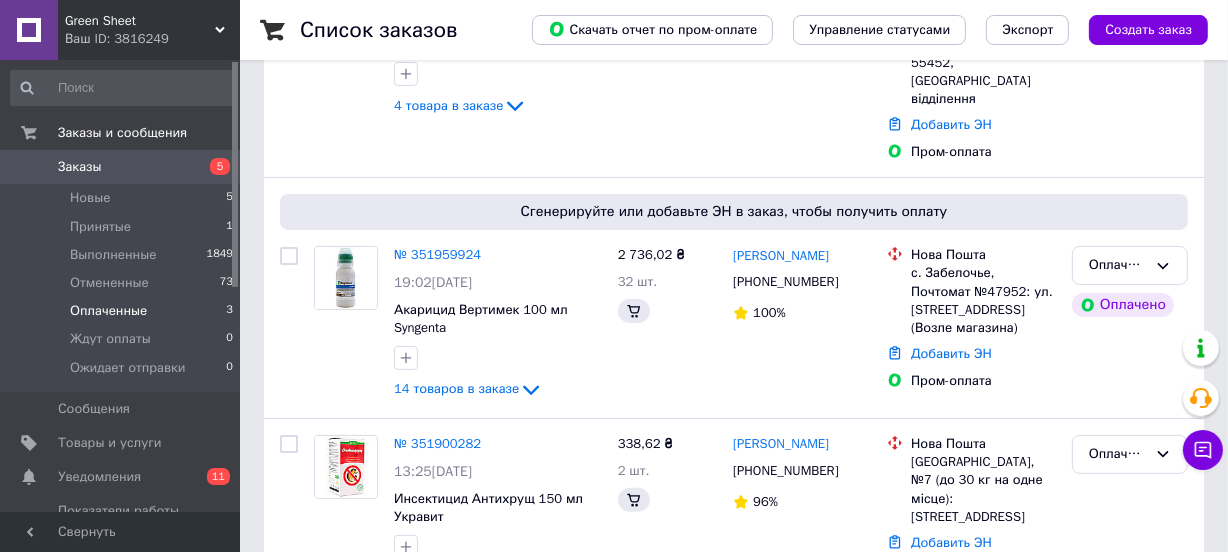 scroll, scrollTop: 0, scrollLeft: 0, axis: both 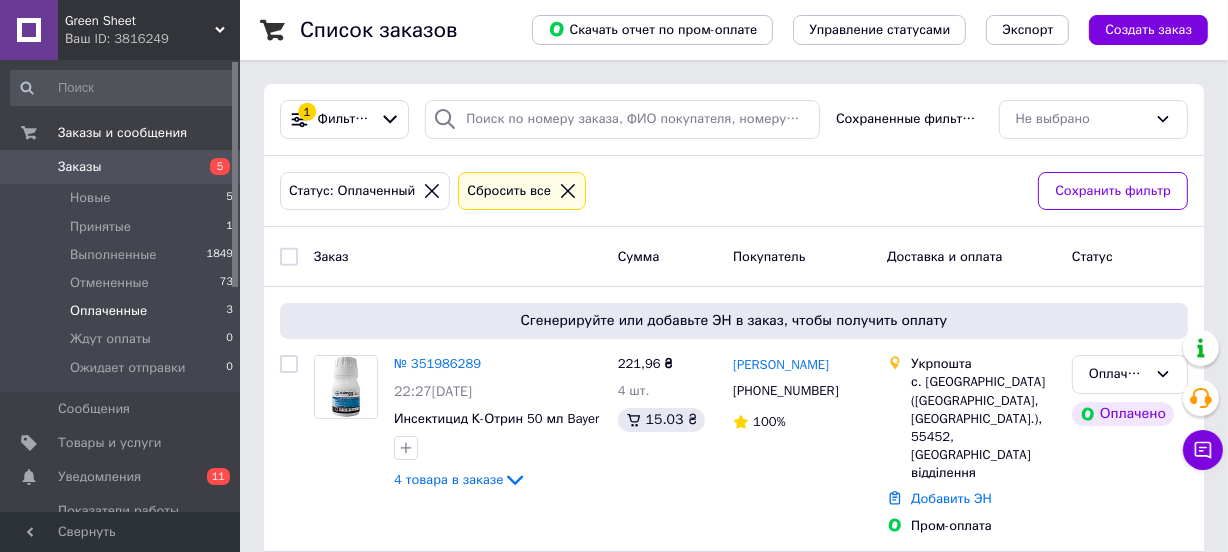 click on "Оплаченные" at bounding box center [108, 311] 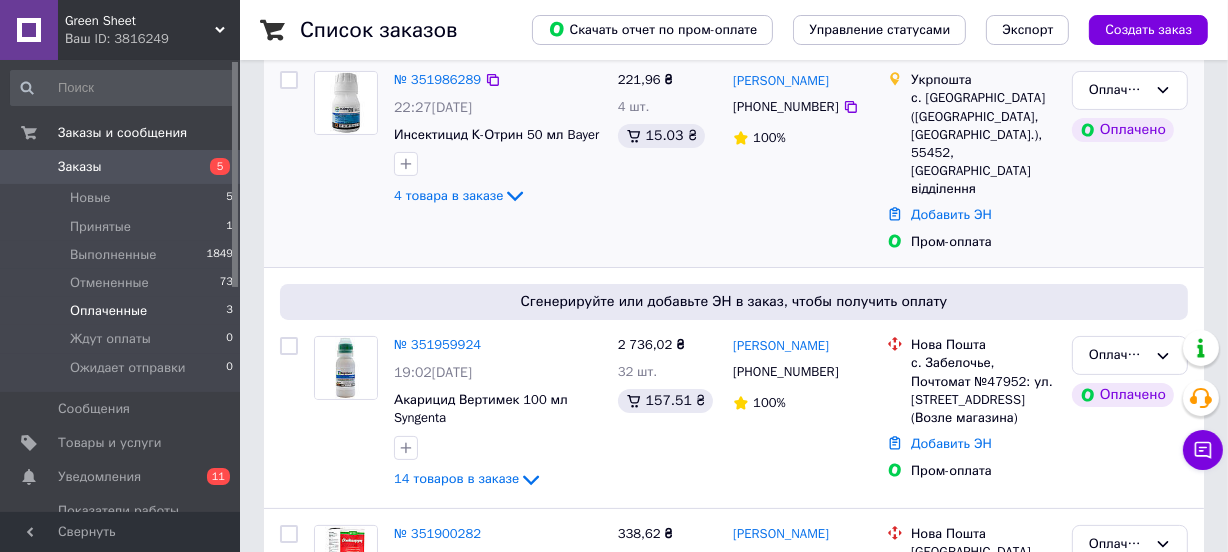 scroll, scrollTop: 302, scrollLeft: 0, axis: vertical 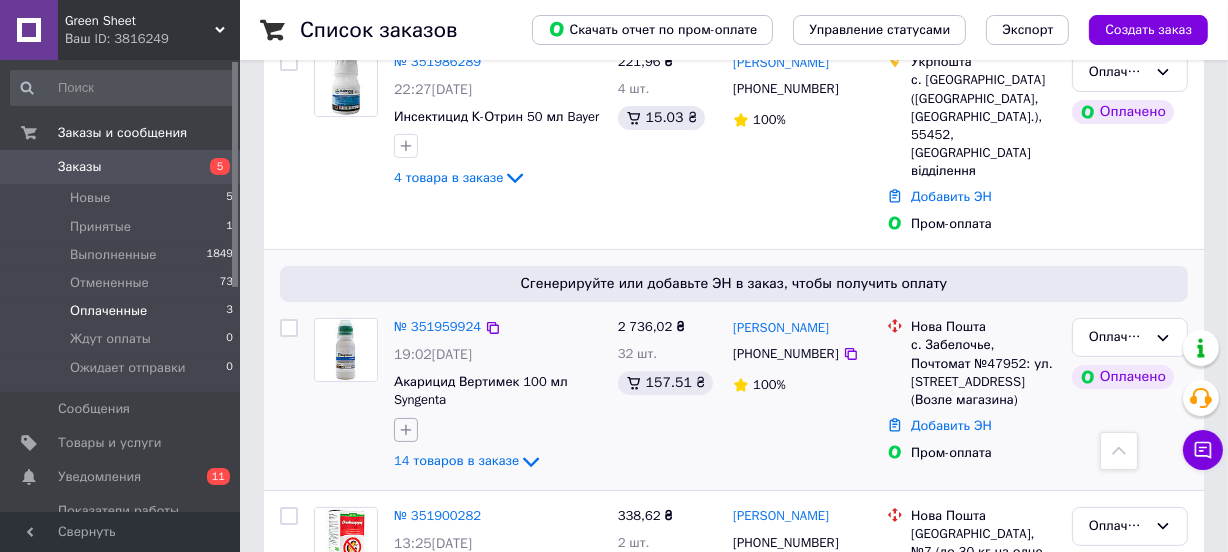 click 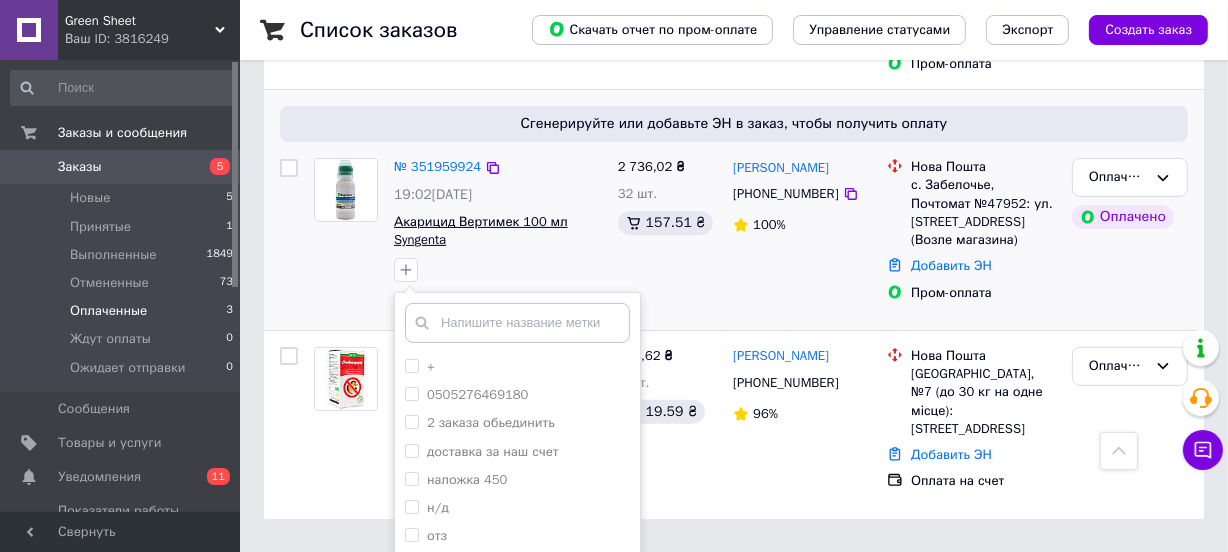 scroll, scrollTop: 606, scrollLeft: 0, axis: vertical 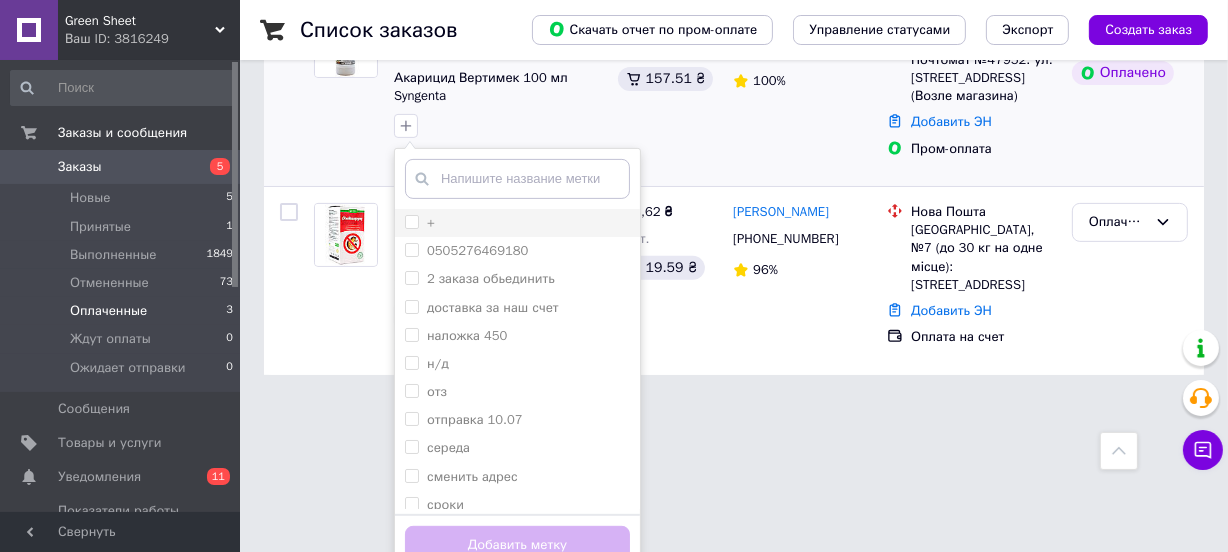 click on "+" at bounding box center [411, 221] 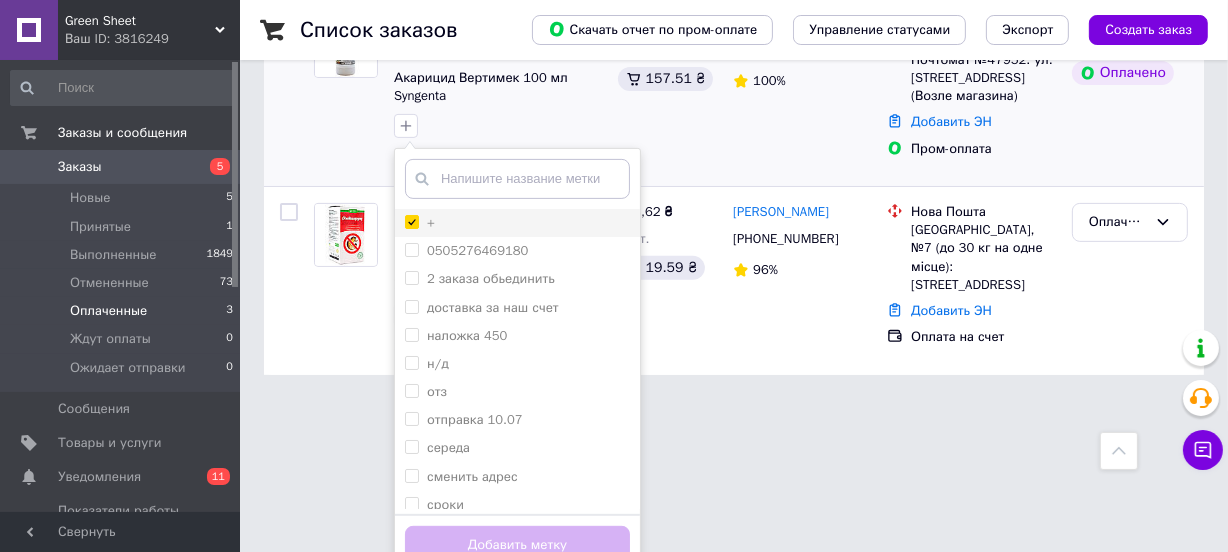 checkbox on "true" 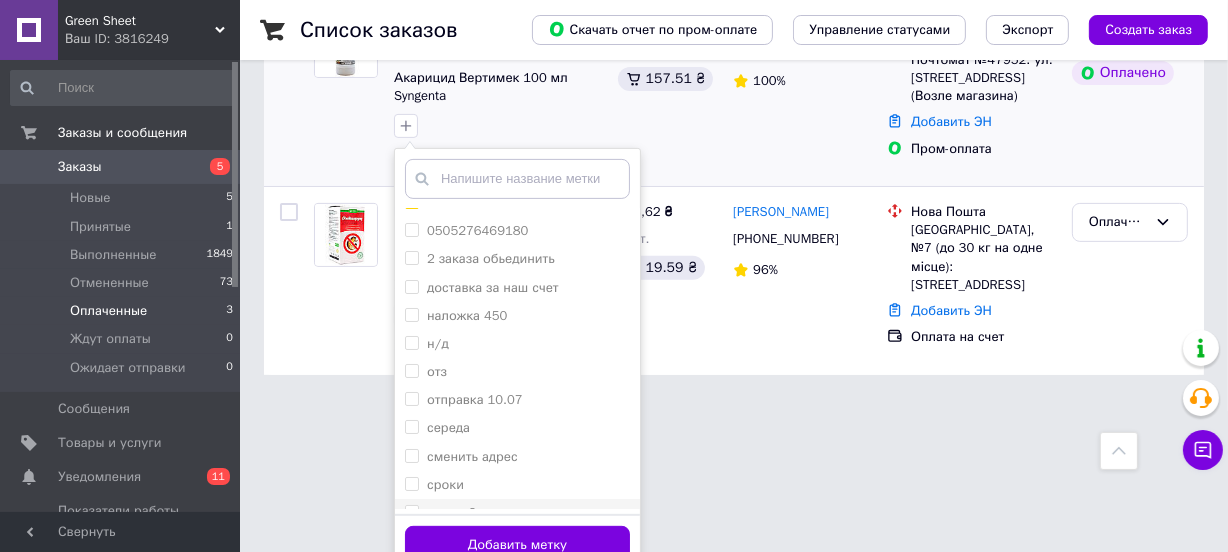scroll, scrollTop: 38, scrollLeft: 0, axis: vertical 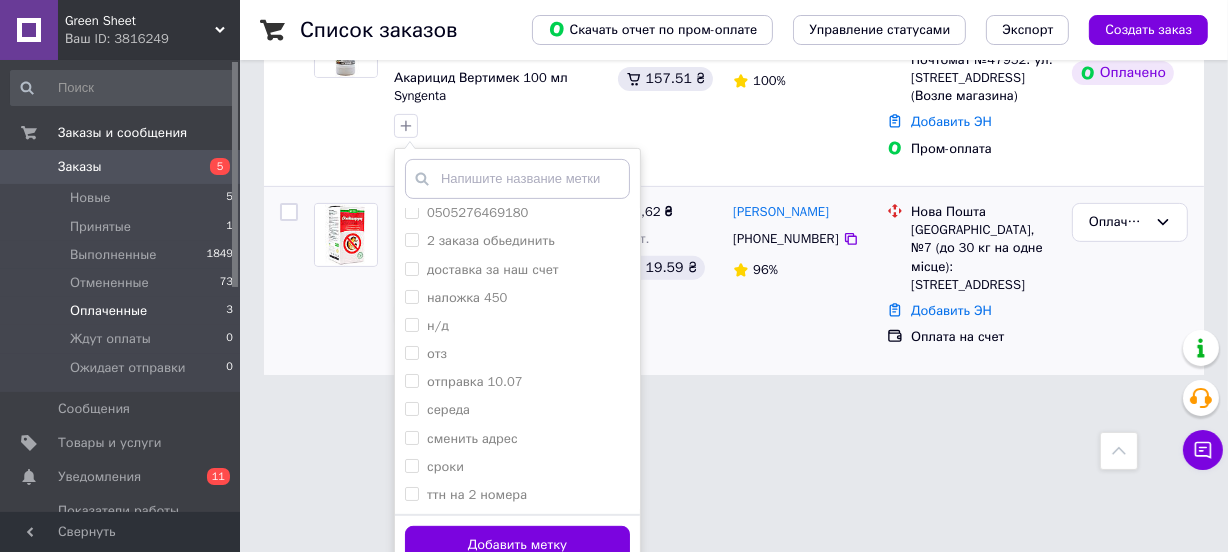 drag, startPoint x: 533, startPoint y: 525, endPoint x: 649, endPoint y: 449, distance: 138.67949 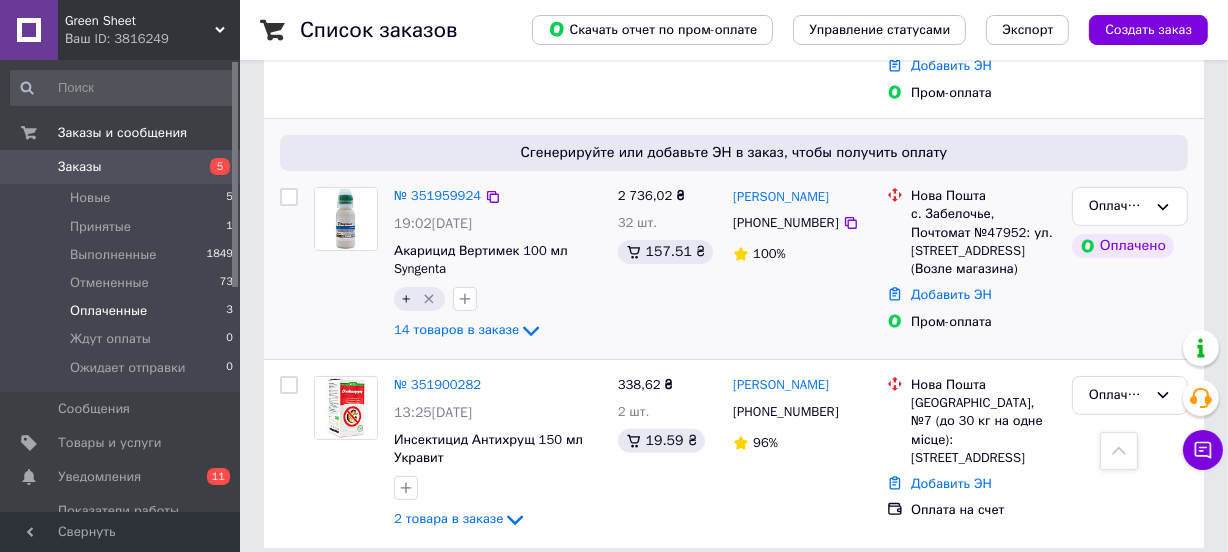 scroll, scrollTop: 0, scrollLeft: 0, axis: both 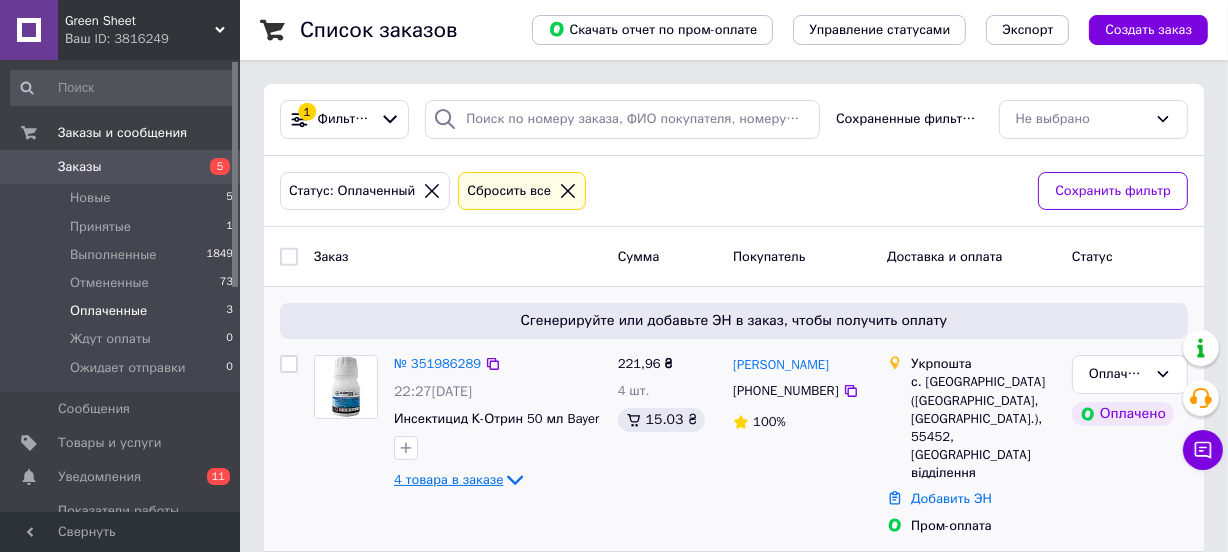 click on "4 товара в заказе" at bounding box center [448, 479] 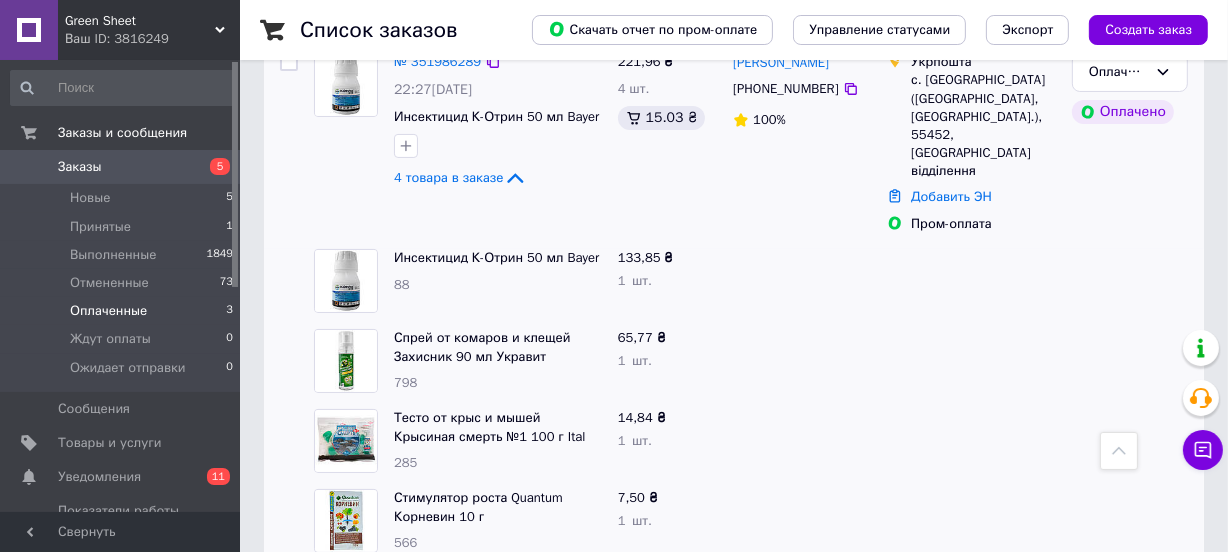 scroll, scrollTop: 454, scrollLeft: 0, axis: vertical 